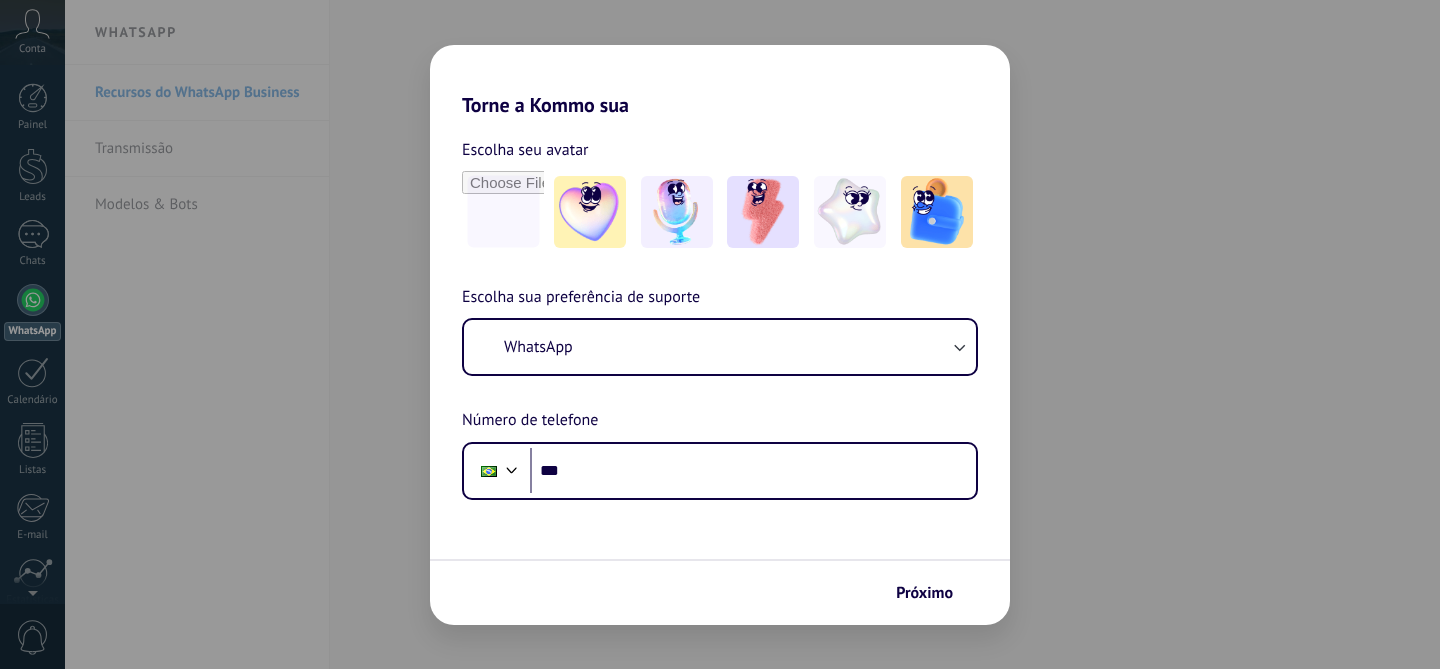 scroll, scrollTop: 0, scrollLeft: 0, axis: both 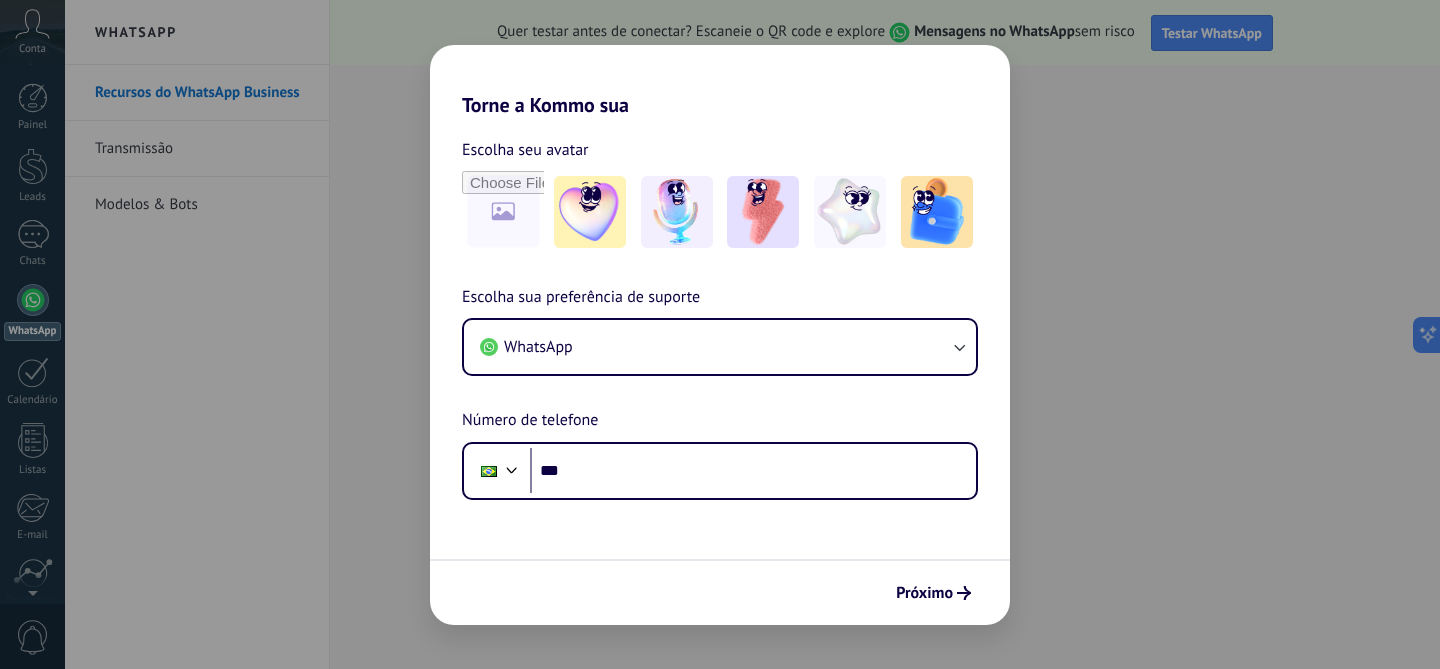 click on "Torne a Kommo sua Escolha seu avatar Escolha sua preferência de suporte WhatsApp Número de telefone Phone *** Próximo" at bounding box center [720, 334] 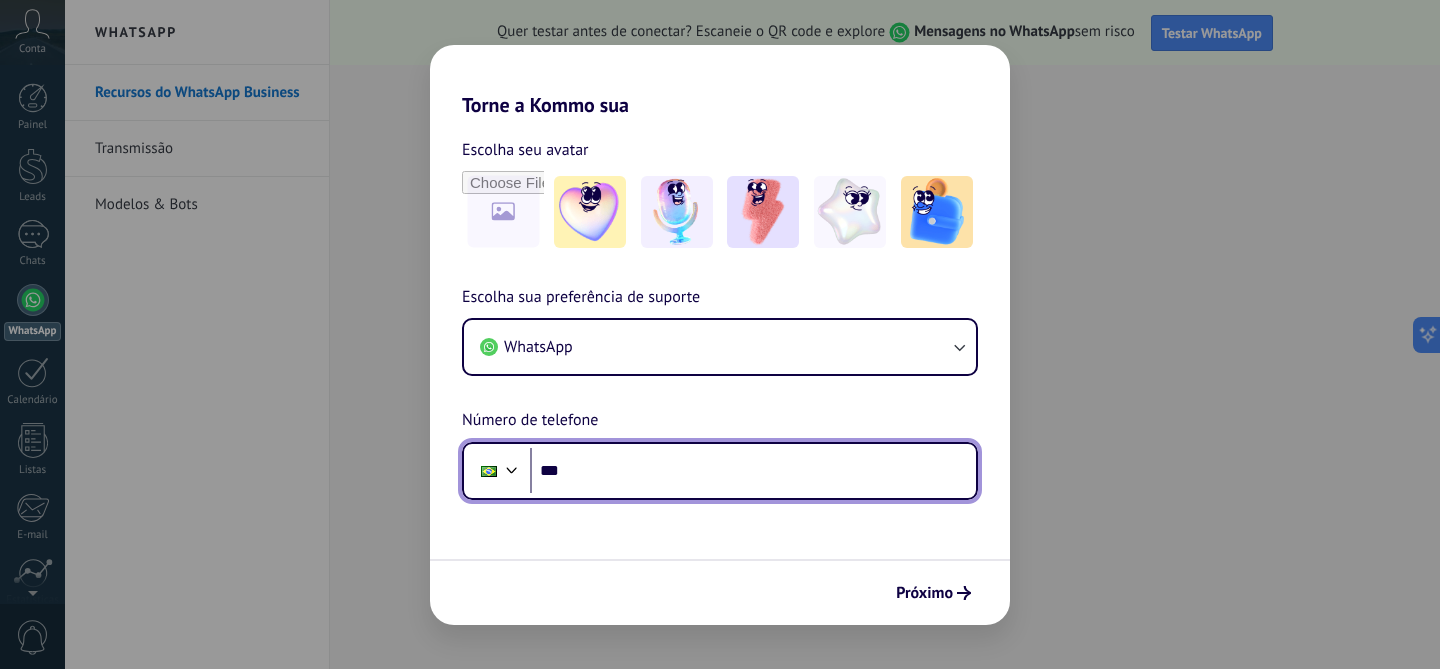 click on "***" at bounding box center [753, 471] 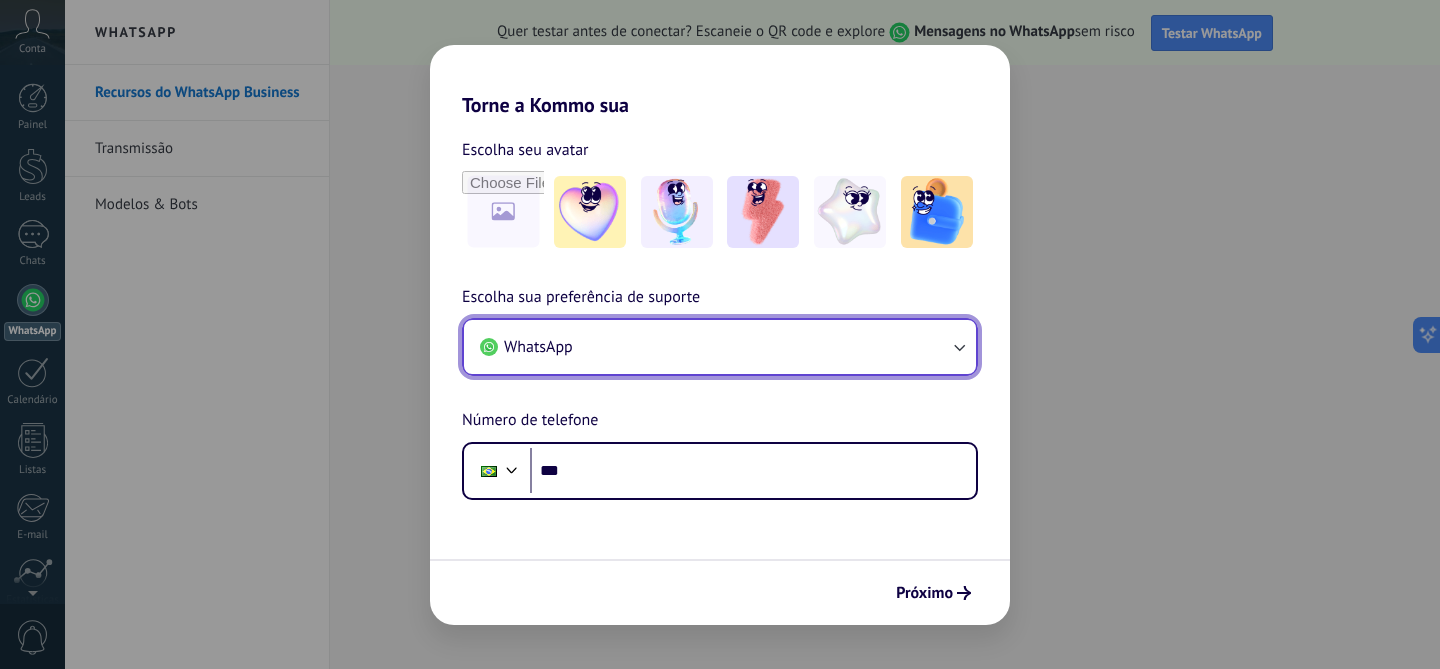 click on "WhatsApp" at bounding box center (720, 347) 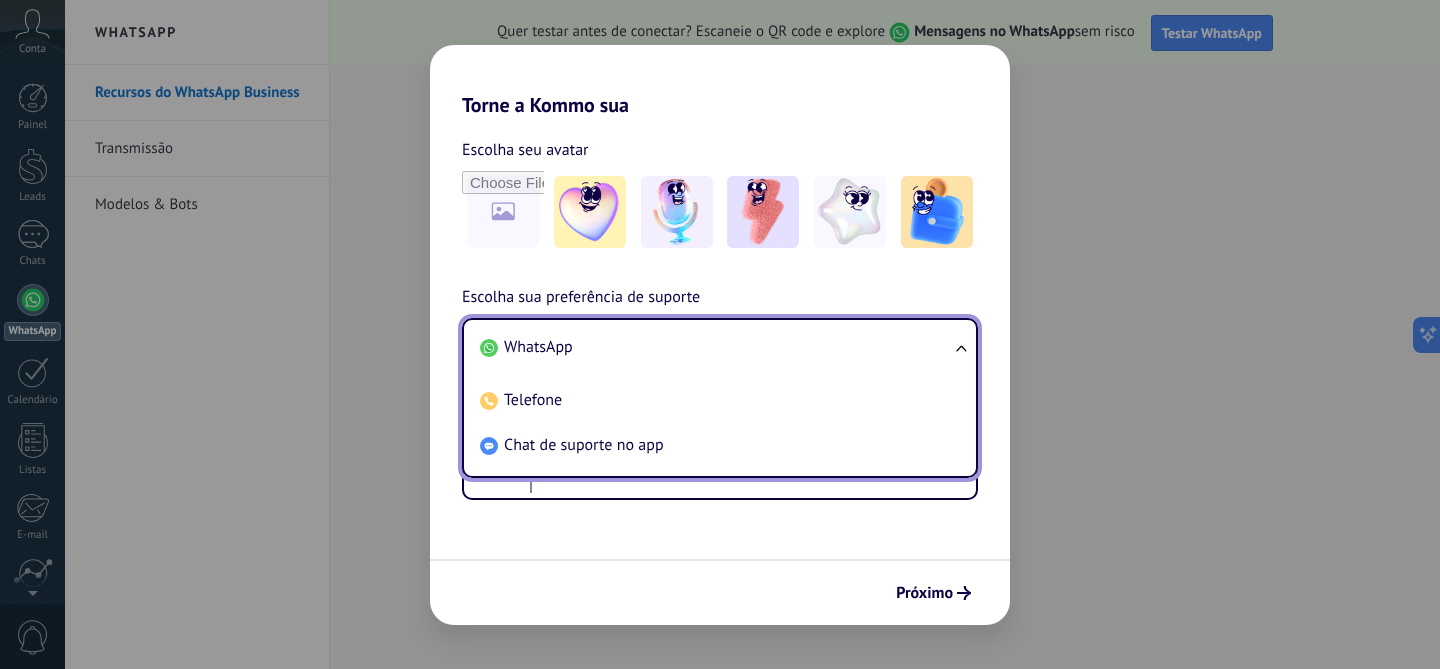 click on "WhatsApp" at bounding box center [716, 347] 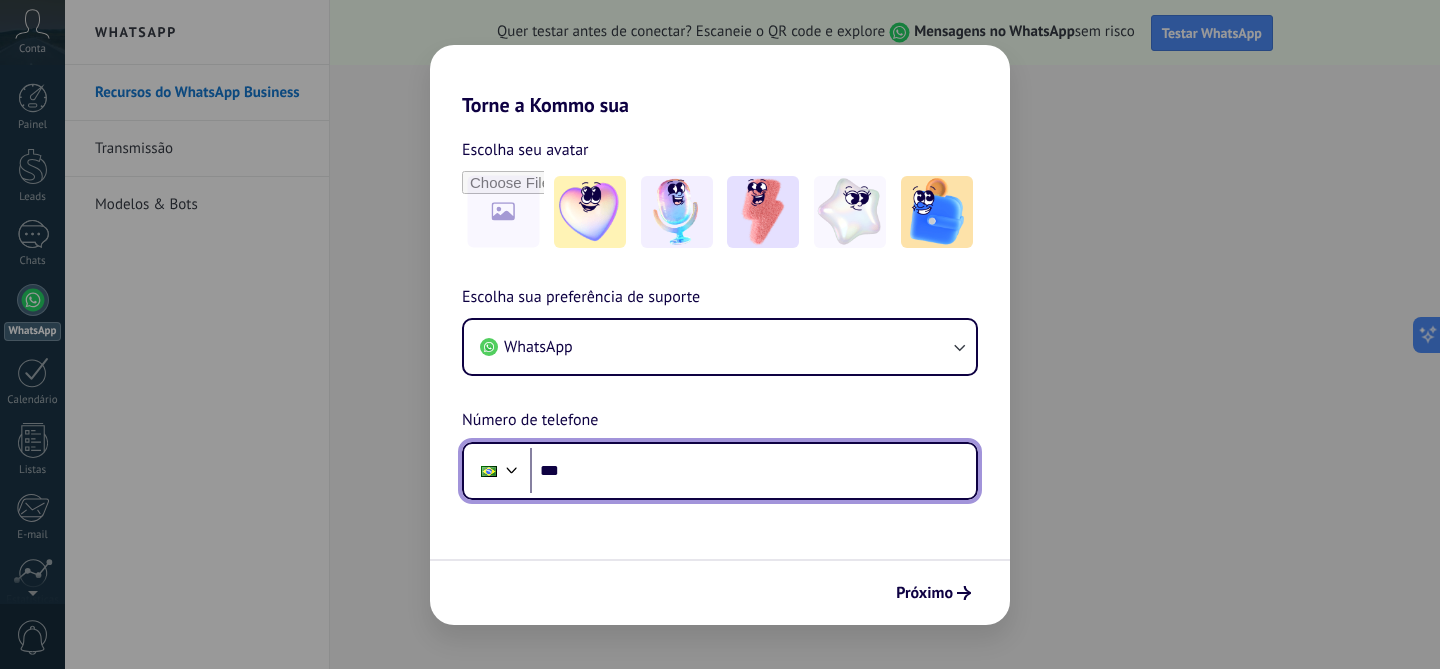 click on "***" at bounding box center (753, 471) 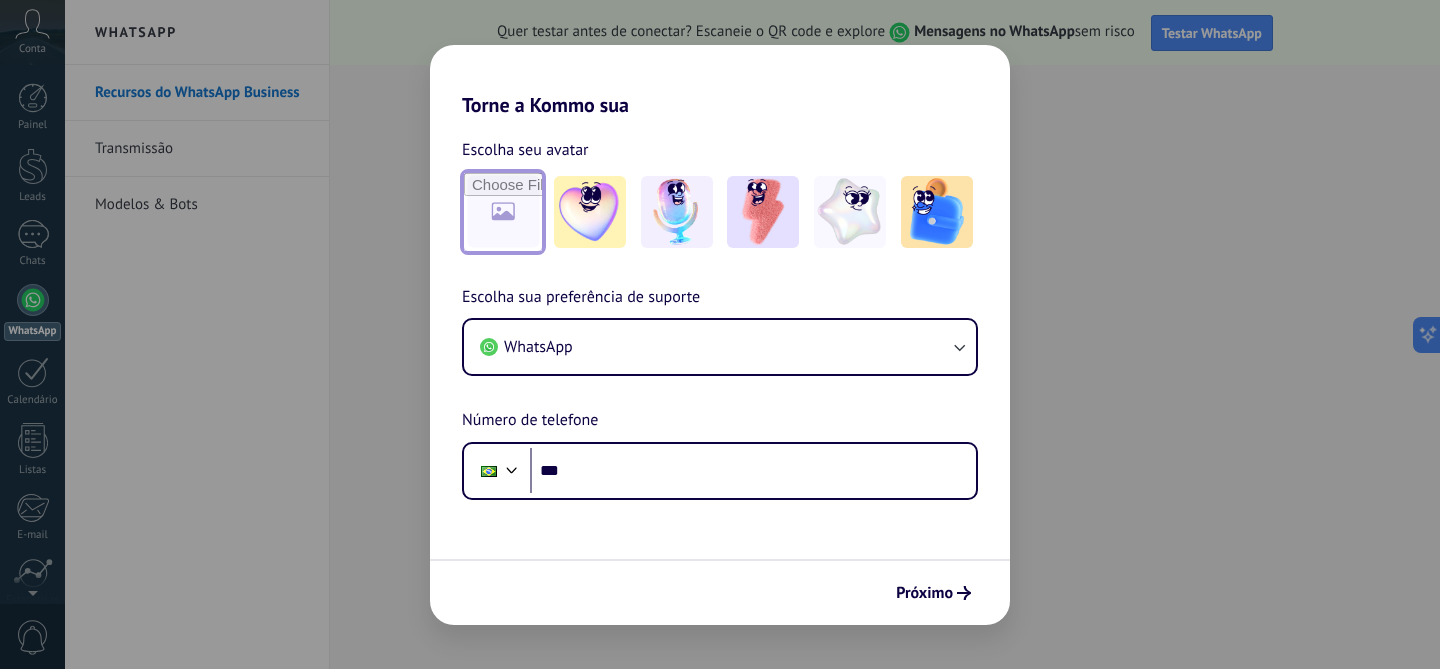 click at bounding box center (503, 212) 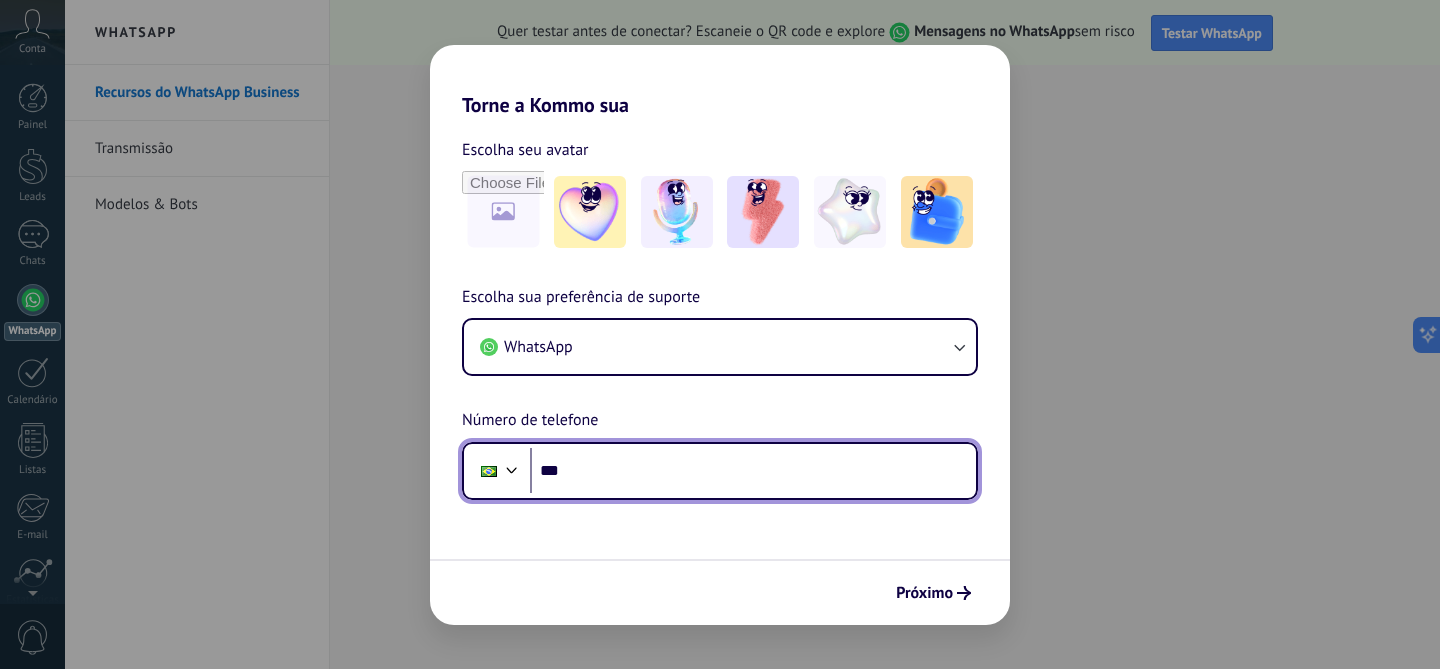 click on "***" at bounding box center (753, 471) 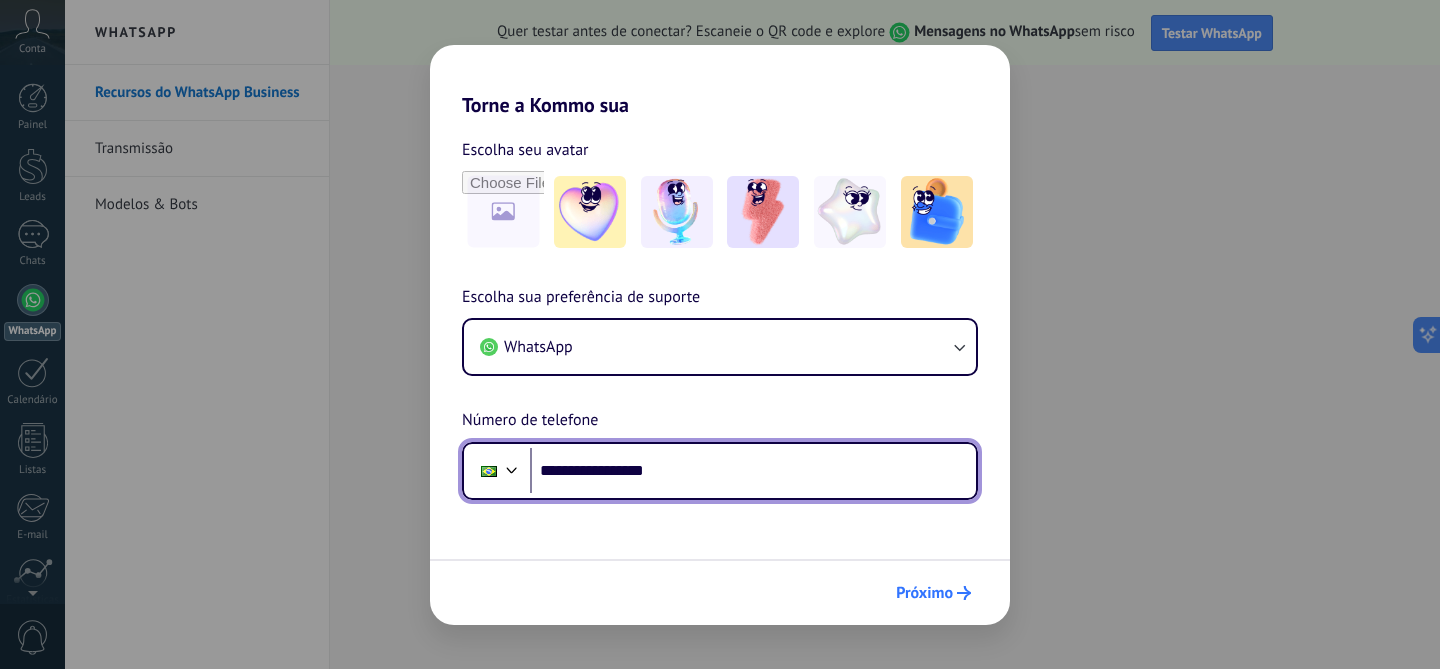 type on "**********" 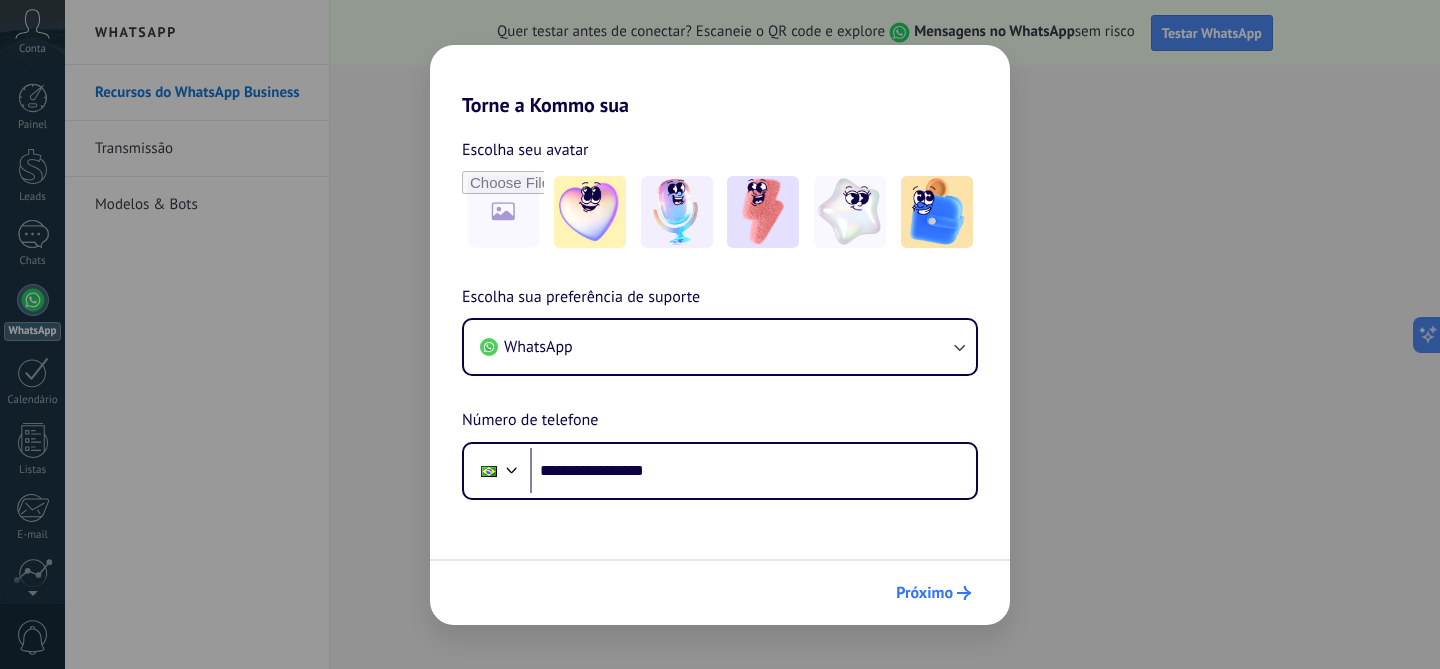 click on "Próximo" at bounding box center (924, 593) 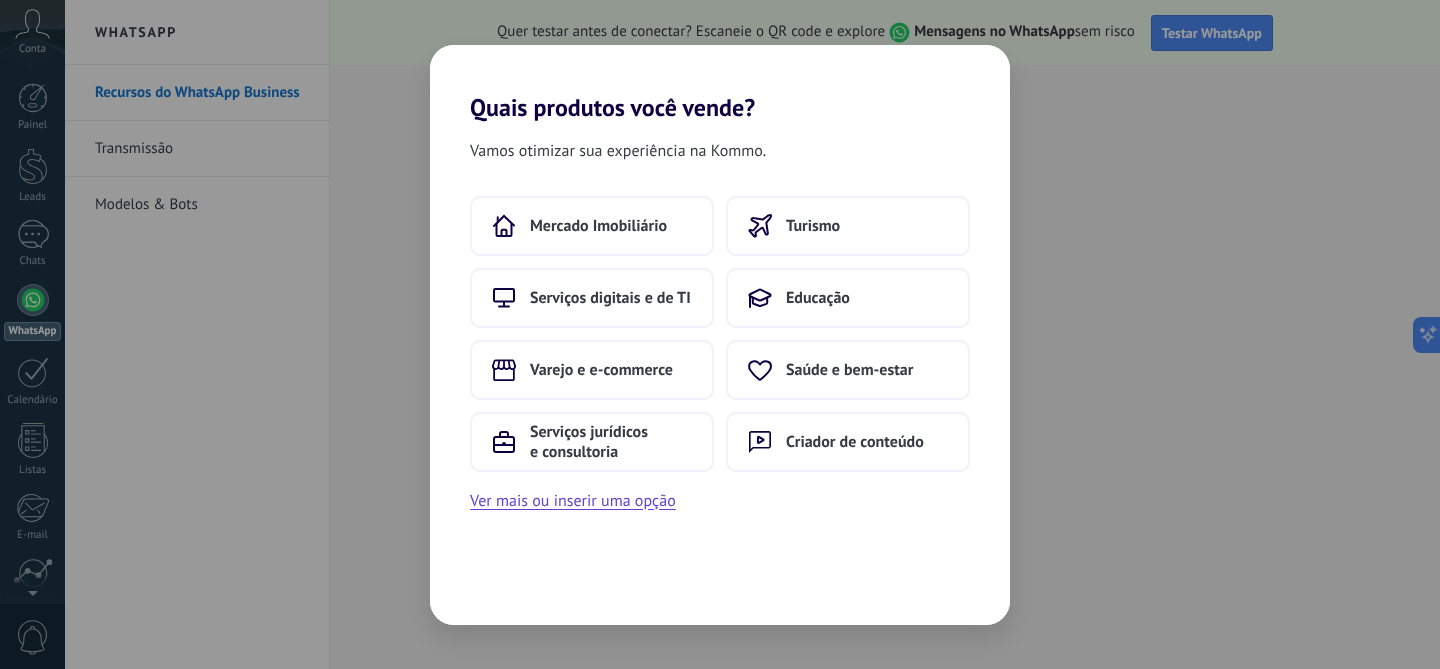 scroll, scrollTop: 0, scrollLeft: 0, axis: both 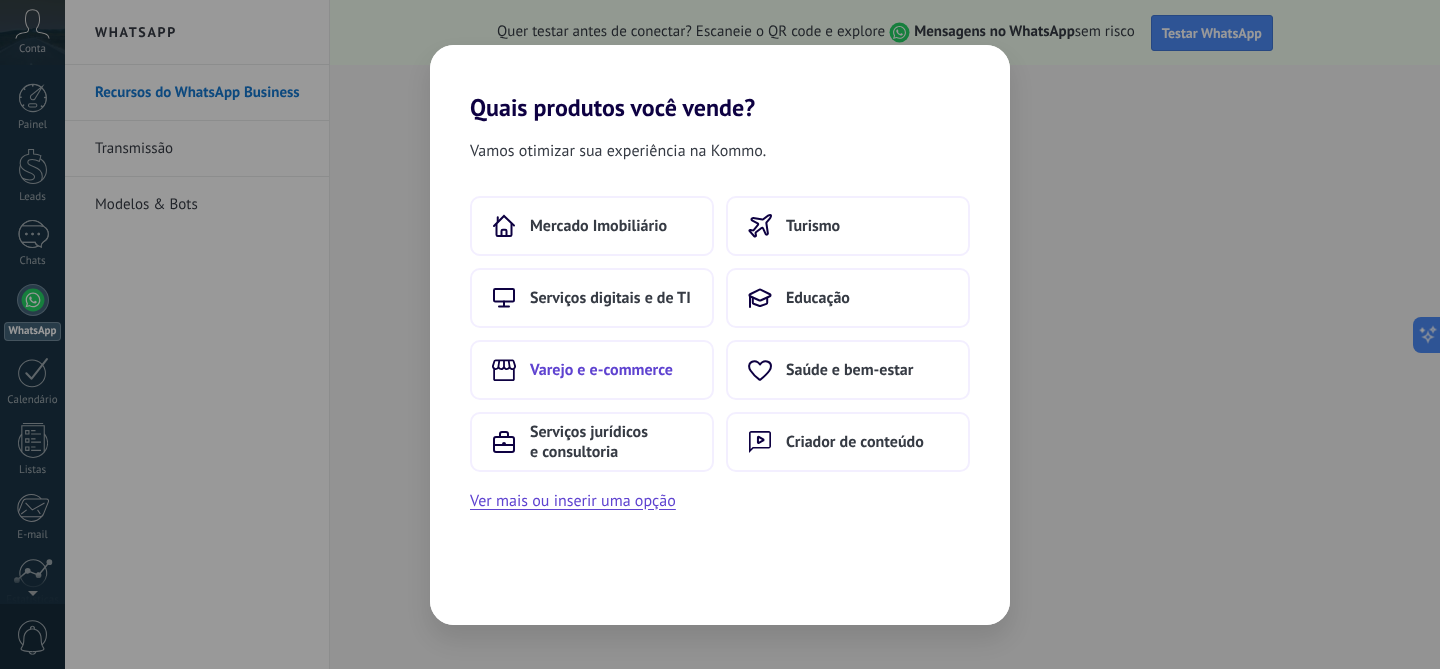 click on "Varejo e e-commerce" at bounding box center (598, 226) 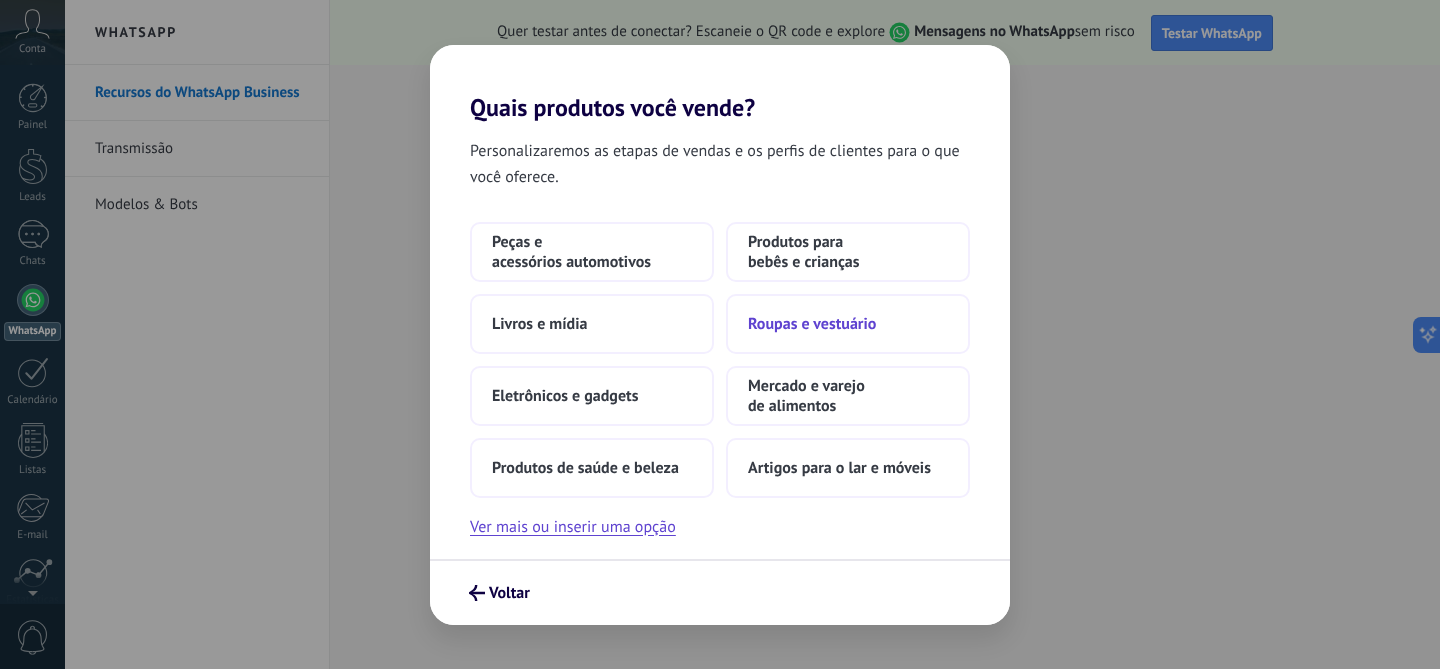 click on "Roupas e vestuário" at bounding box center [592, 252] 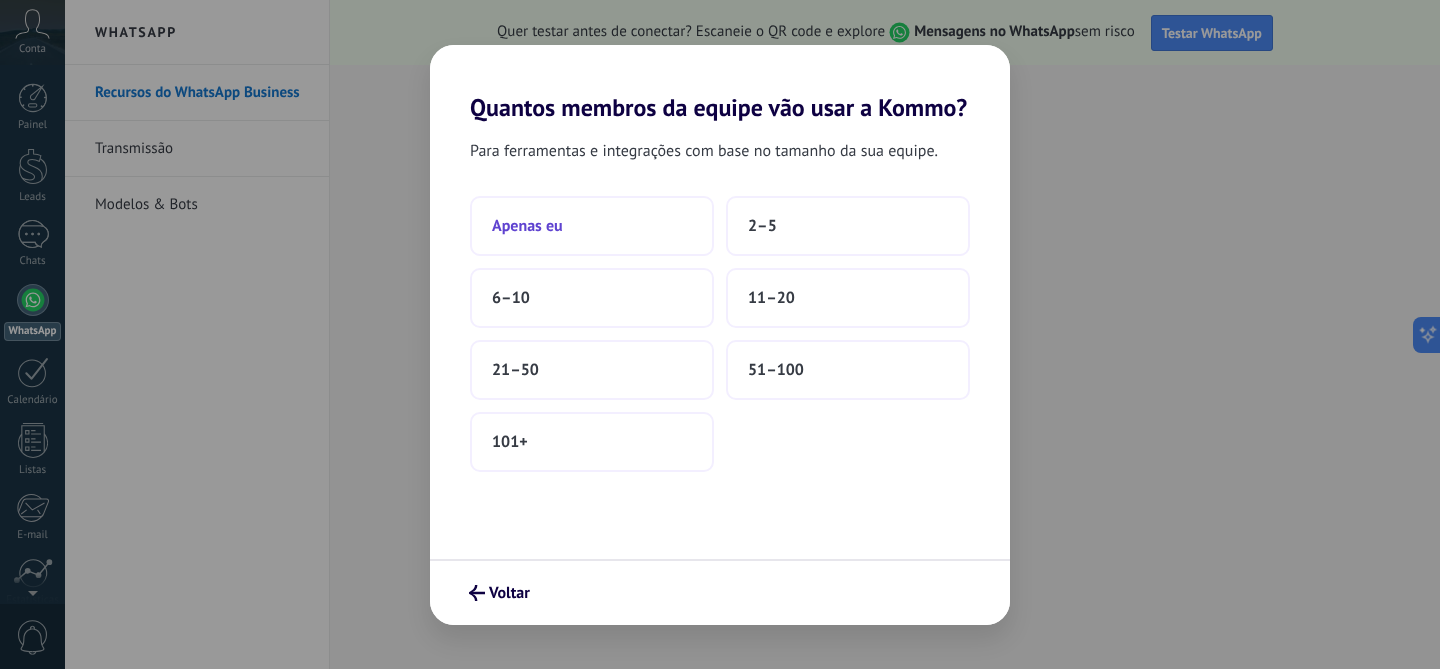 click on "Apenas eu" at bounding box center (592, 226) 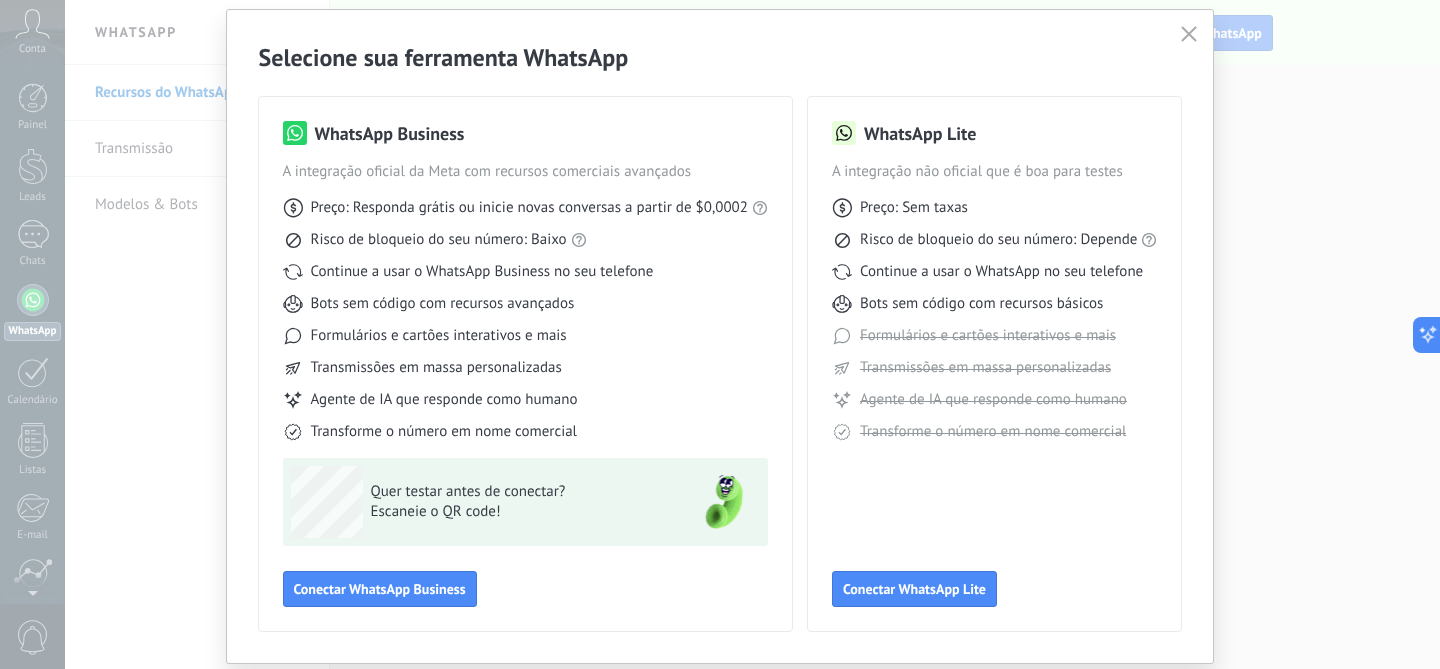scroll, scrollTop: 76, scrollLeft: 0, axis: vertical 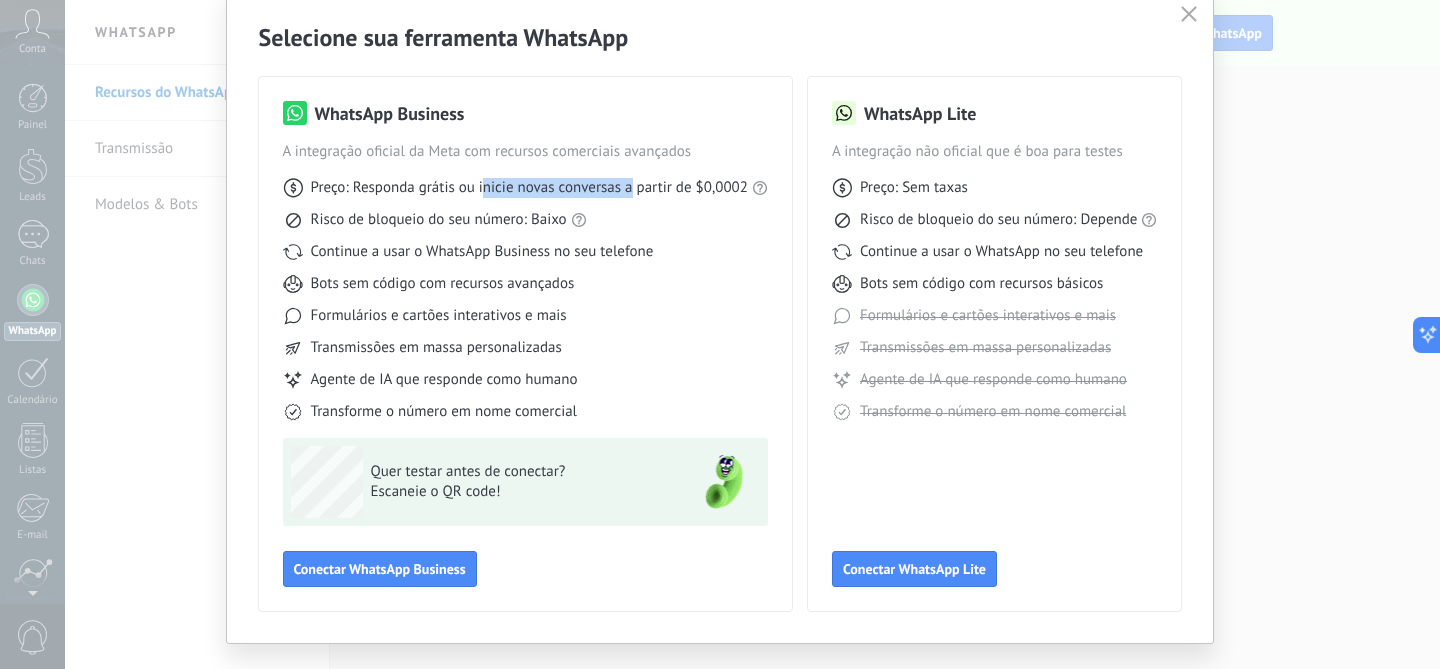 drag, startPoint x: 478, startPoint y: 183, endPoint x: 626, endPoint y: 189, distance: 148.12157 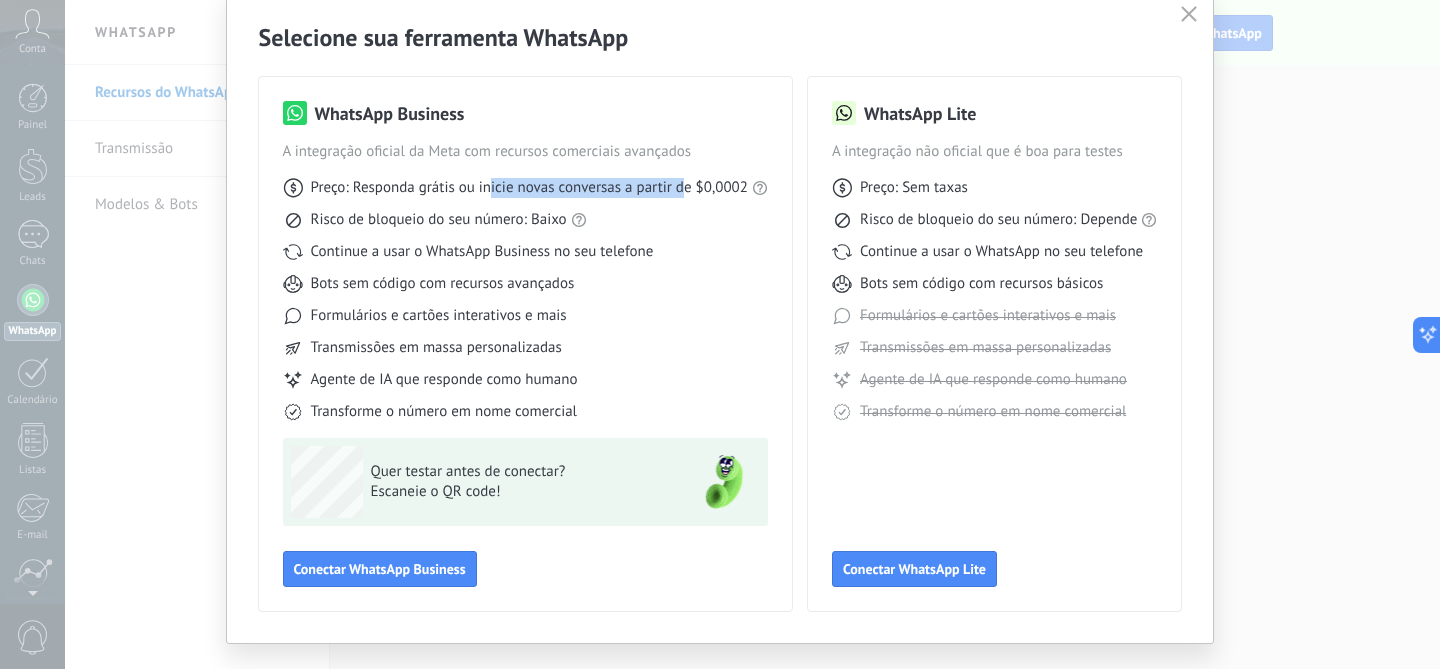 drag, startPoint x: 681, startPoint y: 189, endPoint x: 488, endPoint y: 190, distance: 193.0026 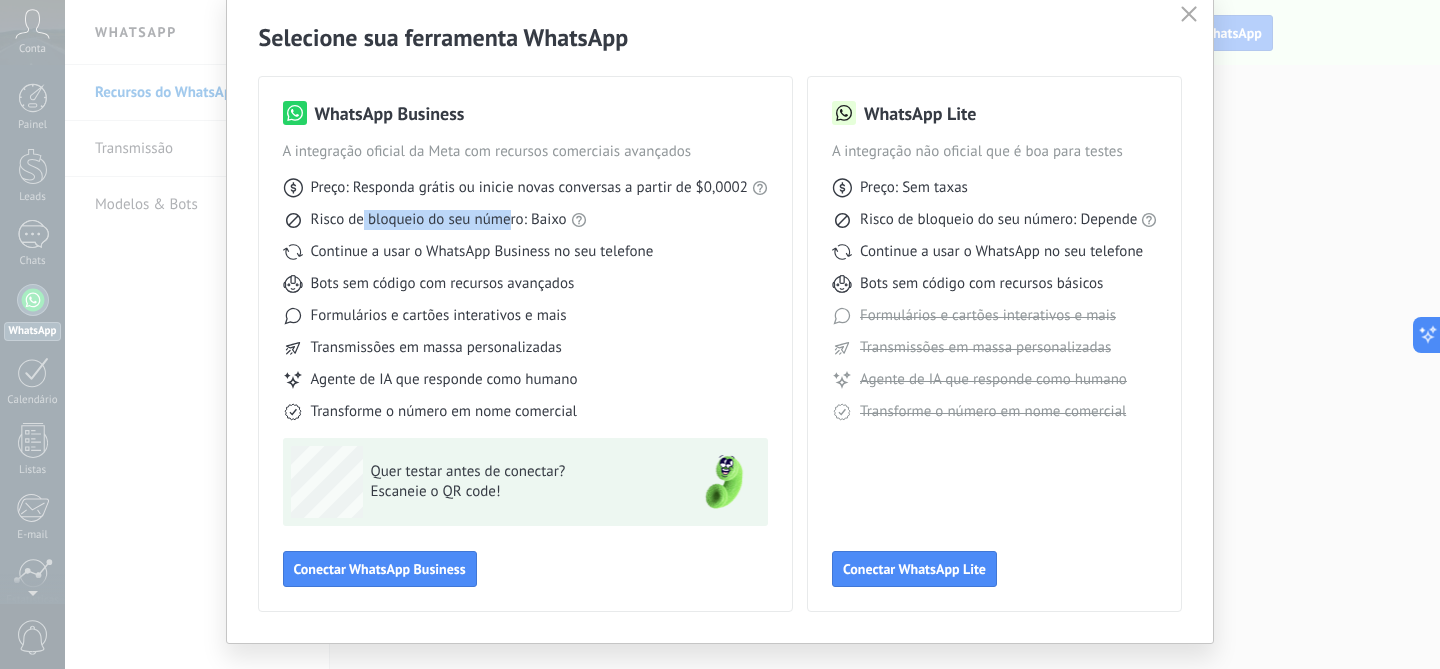 drag, startPoint x: 361, startPoint y: 226, endPoint x: 508, endPoint y: 227, distance: 147.0034 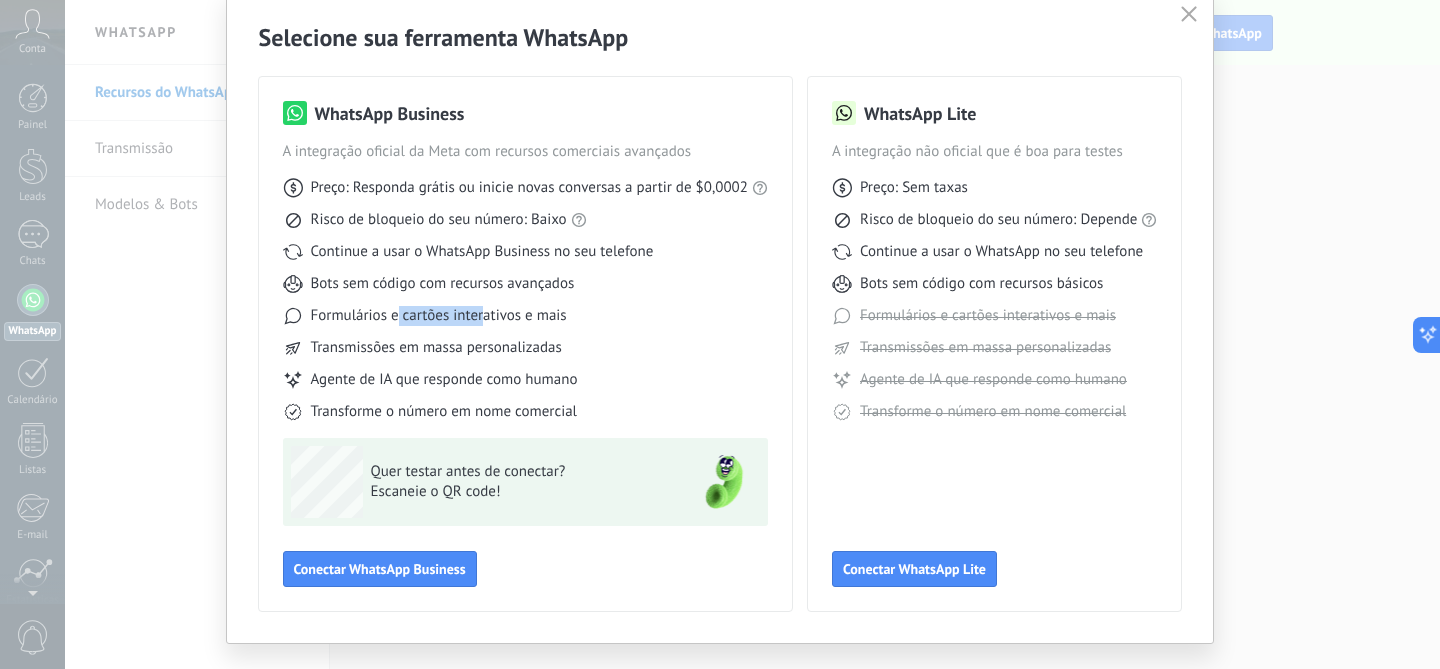 drag, startPoint x: 392, startPoint y: 307, endPoint x: 490, endPoint y: 322, distance: 99.14131 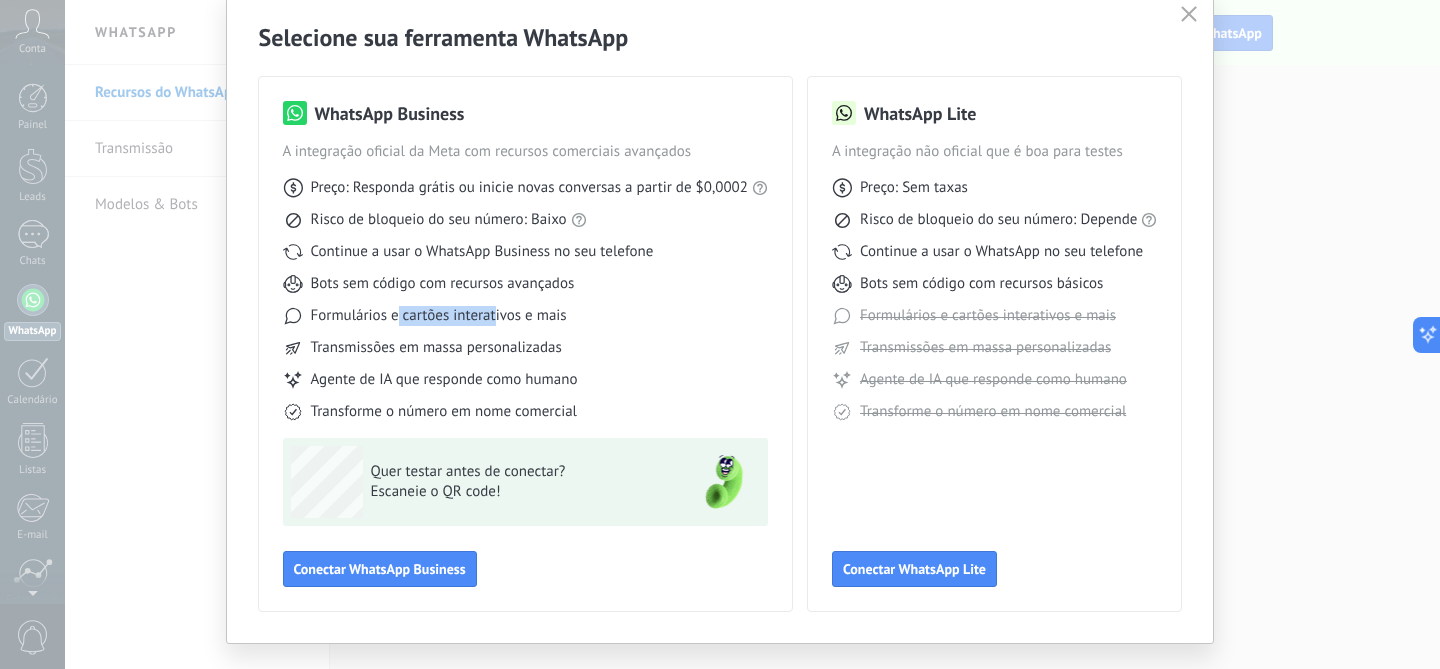 click on "Formulários e cartões interativos e mais" at bounding box center (529, 188) 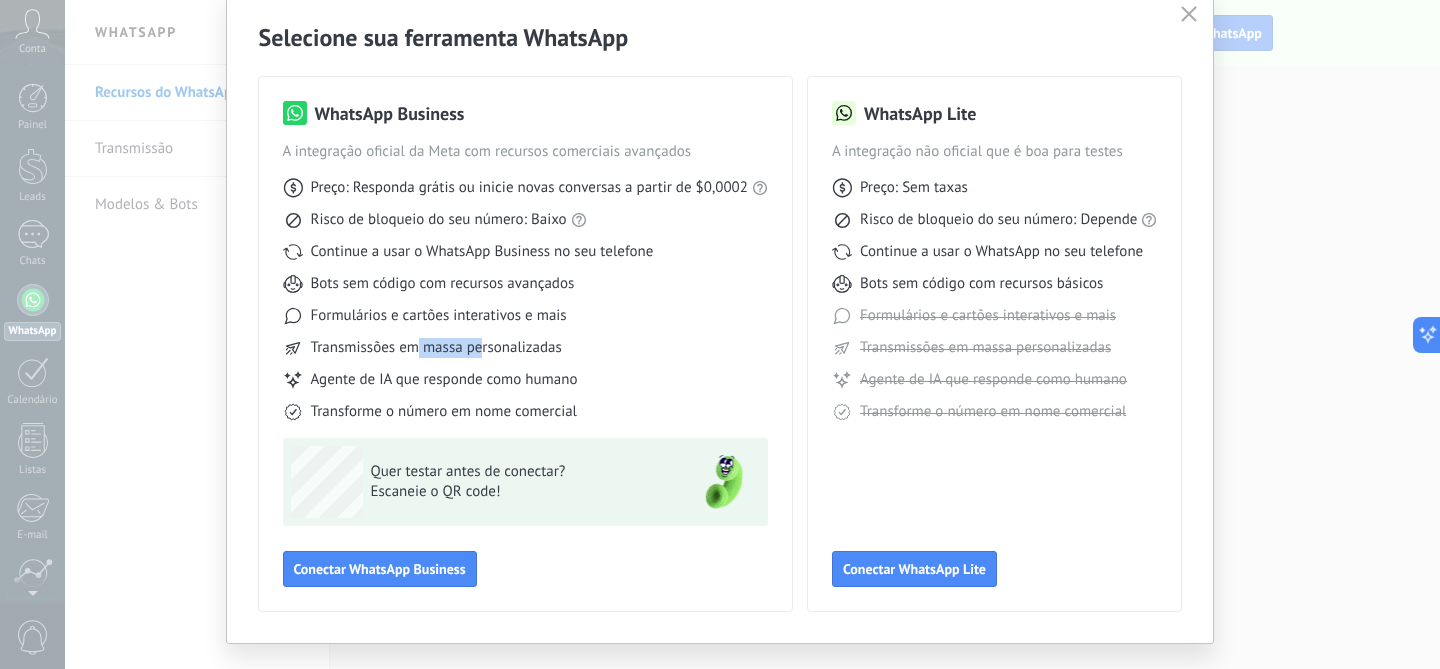 drag, startPoint x: 410, startPoint y: 349, endPoint x: 526, endPoint y: 349, distance: 116 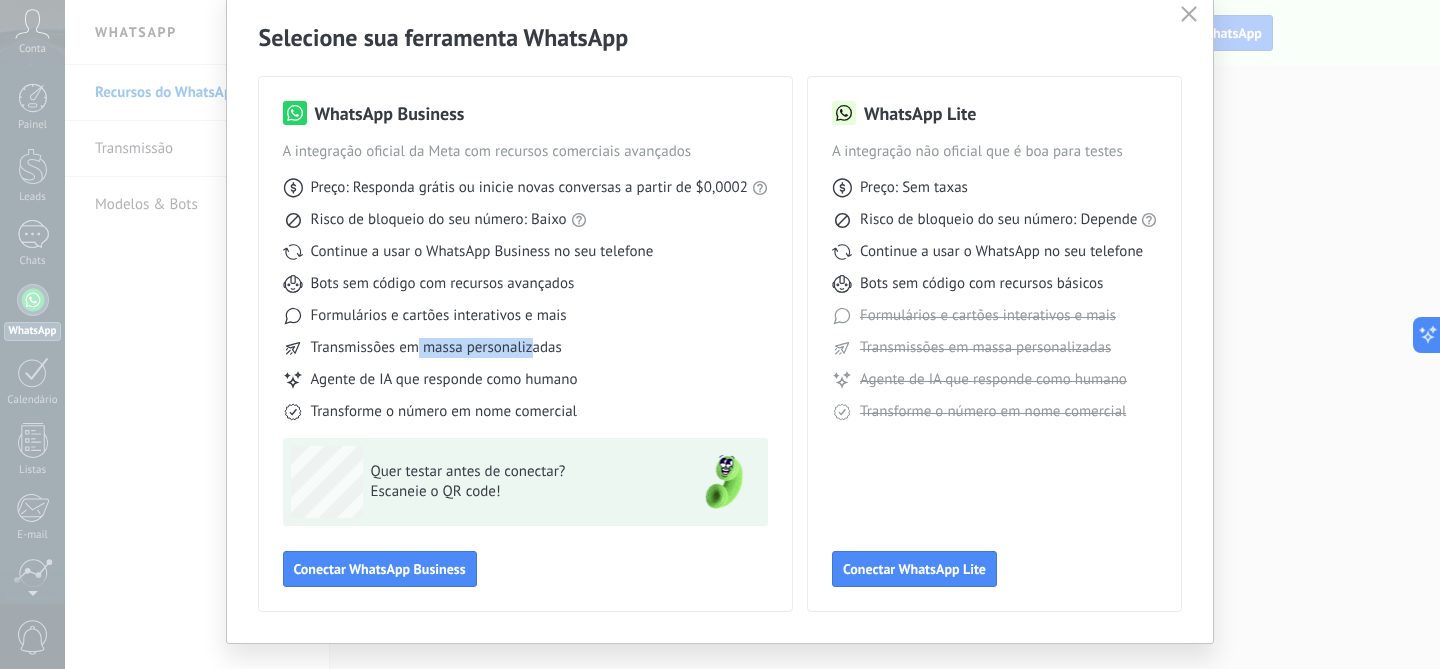 click on "Transmissões em massa personalizadas" at bounding box center (529, 188) 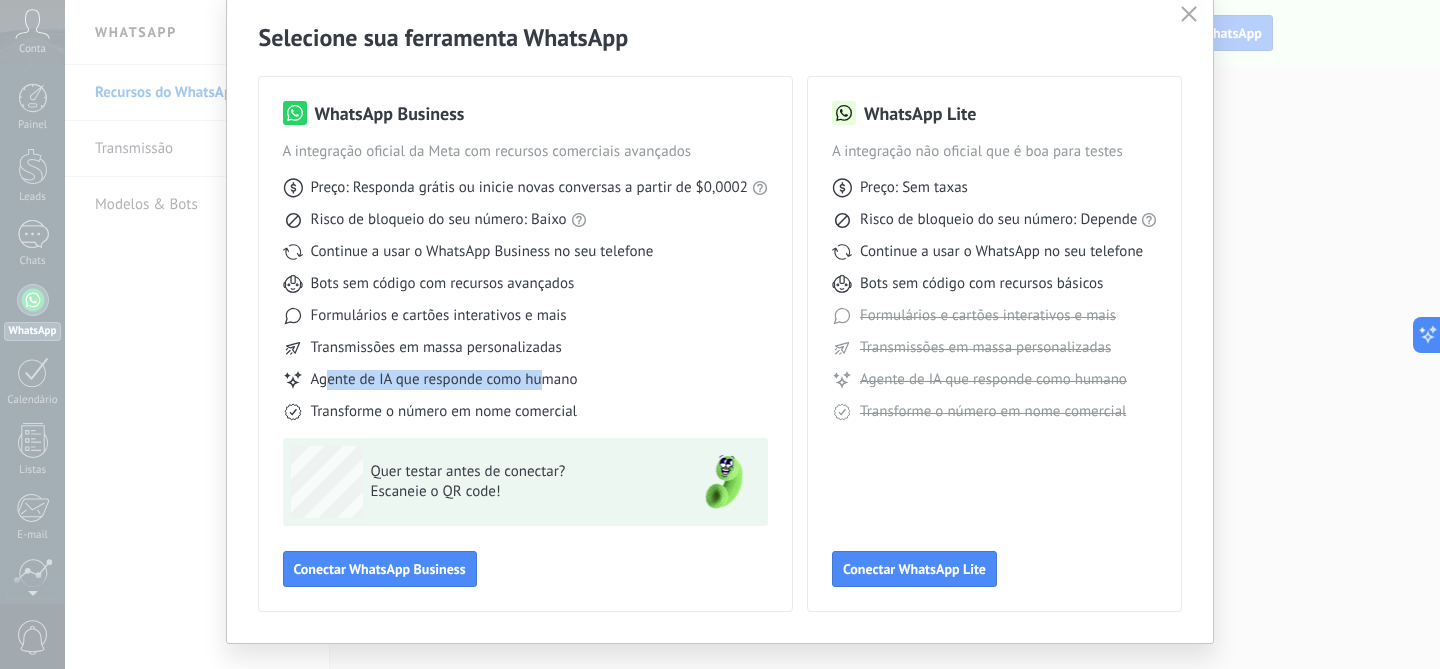 drag, startPoint x: 323, startPoint y: 377, endPoint x: 536, endPoint y: 378, distance: 213.00235 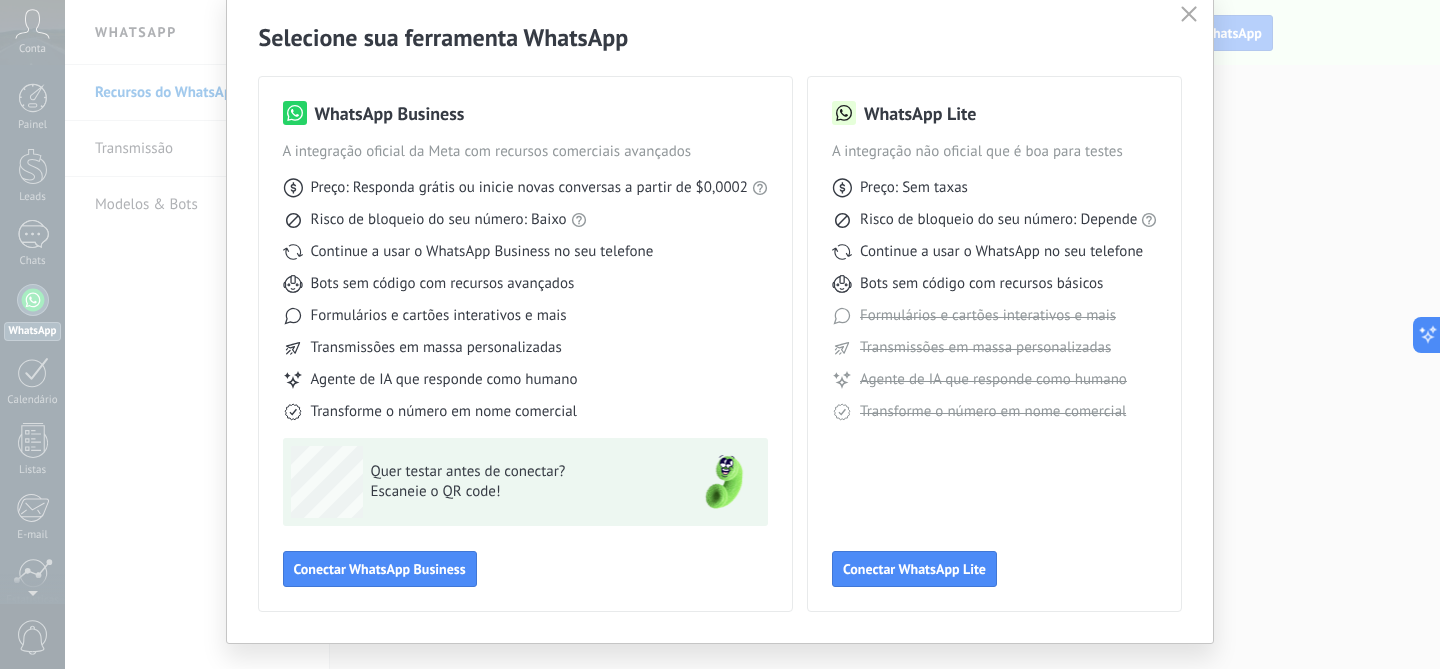 click on "Agente de IA que responde como humano" at bounding box center (529, 188) 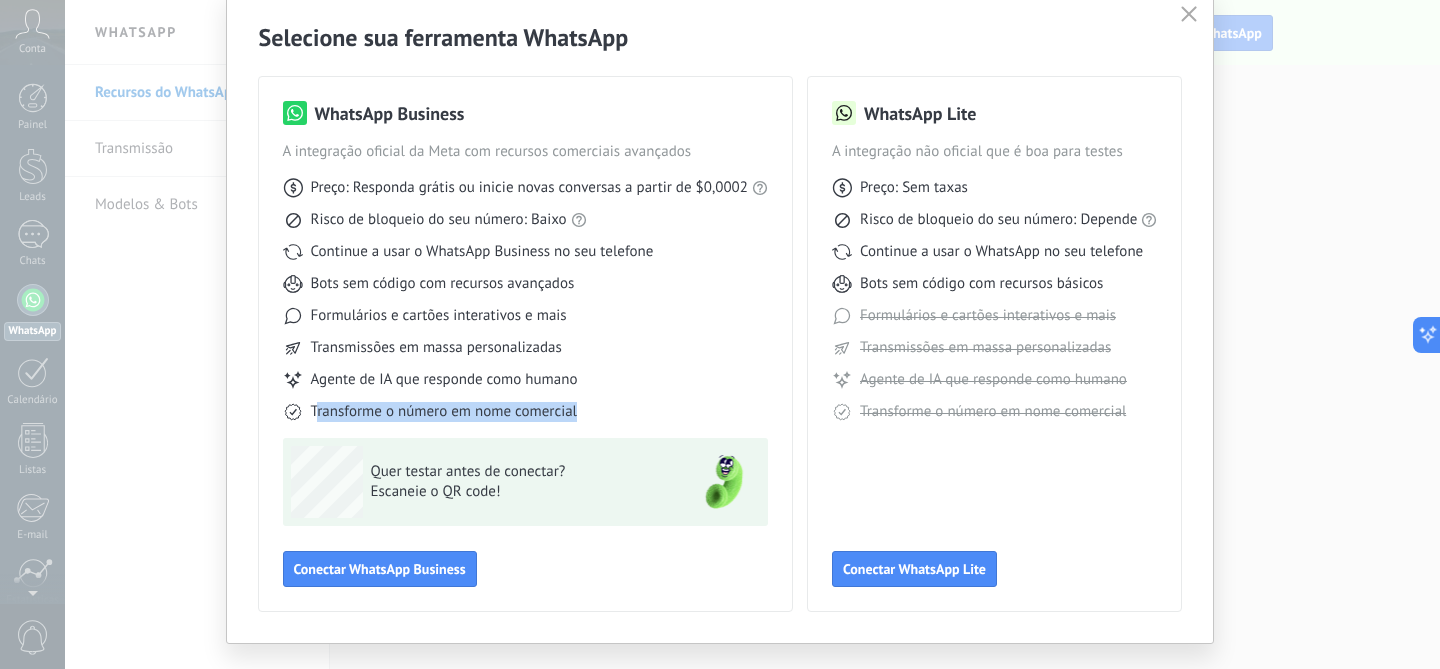 drag, startPoint x: 530, startPoint y: 422, endPoint x: 315, endPoint y: 418, distance: 215.0372 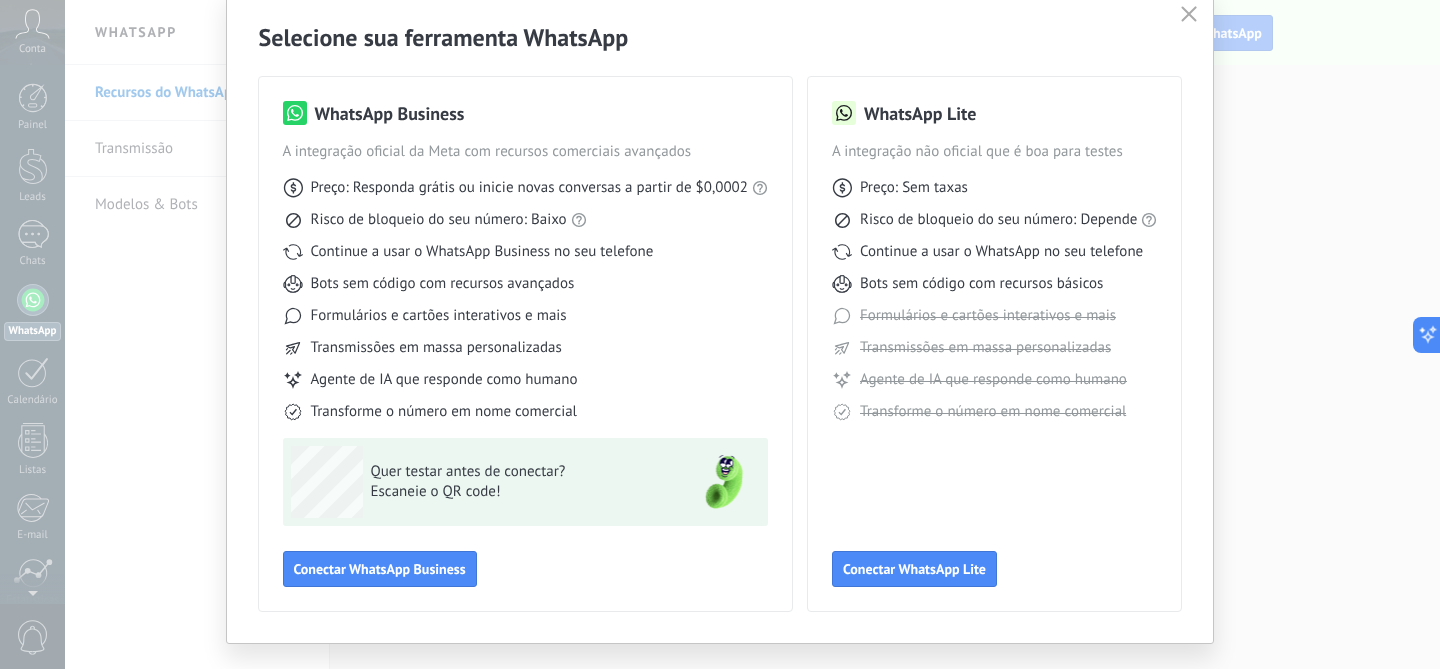click on "WhatsApp Business A integração oficial da Meta com recursos comerciais avançados Preço: Responda grátis ou inicie novas conversas a partir de $0,0002 Risco de bloqueio do seu número: Baixo Continue a usar o WhatsApp Business no seu telefone Bots sem código com recursos avançados Formulários e cartões interativos e mais Transmissões em massa personalizadas Agente de IA que responde como humano Transforme o número em nome comercial Quer testar antes de conectar? Escaneie o QR code! Conectar WhatsApp Business" at bounding box center (525, 344) 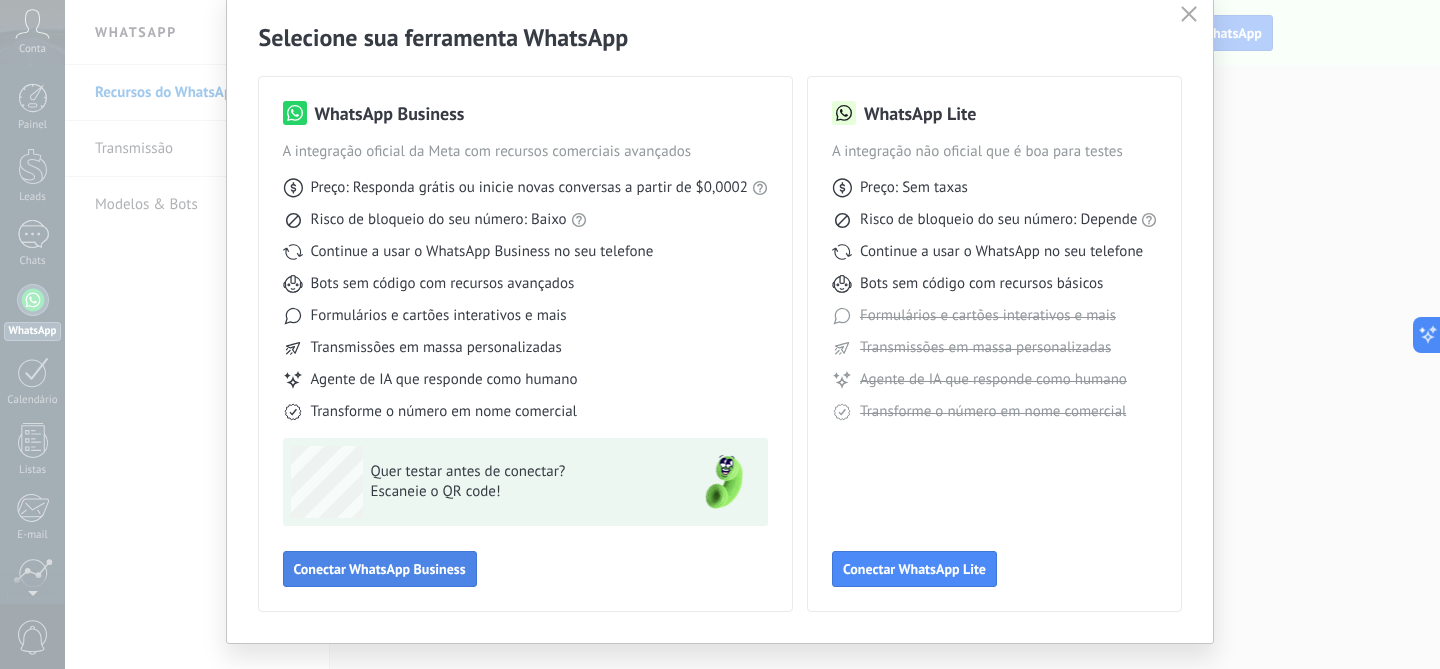 click on "Conectar WhatsApp Business" at bounding box center [380, 569] 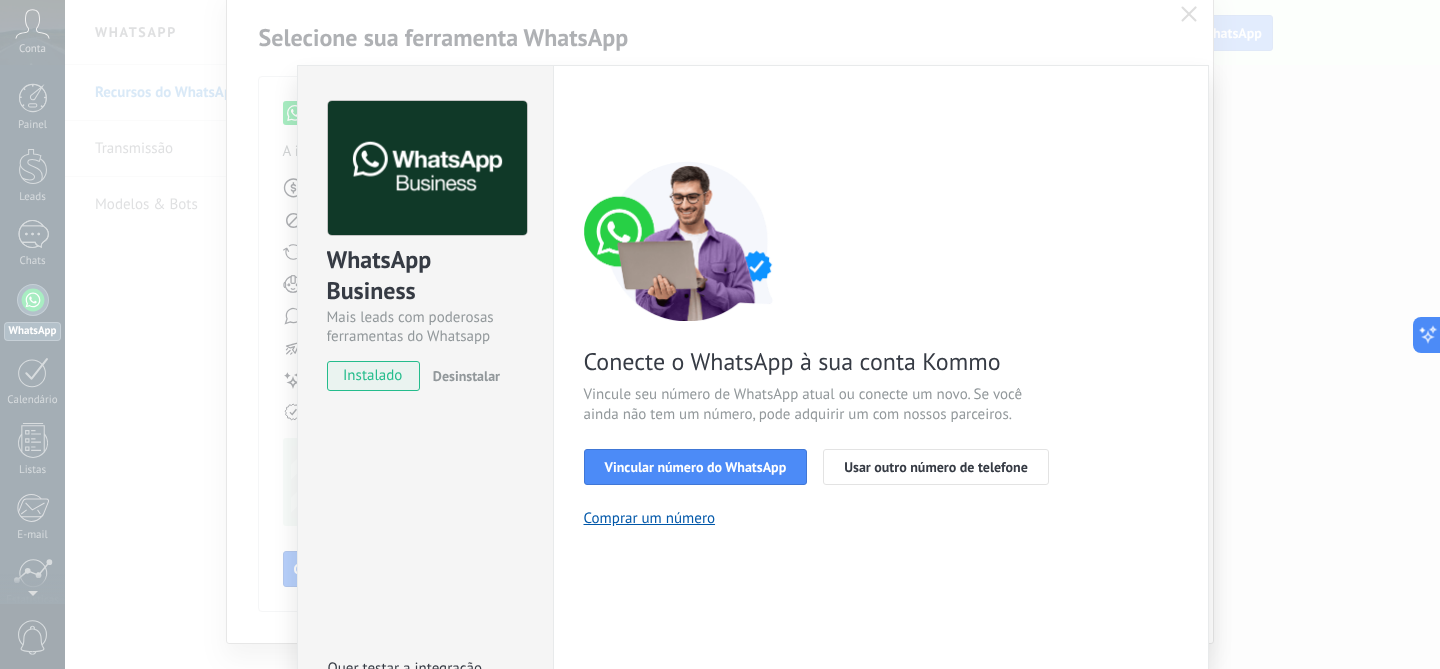 click on "< Voltar 1 Selecionar aplicativo 2 Conectar Facebook 3 Finalizar configuração Conecte o WhatsApp à sua conta Kommo Vincule seu número de WhatsApp atual ou conecte um novo. Se você ainda não tem um número, pode adquirir um com nossos parceiros. Vincular número do WhatsApp Usar outro número de telefone Comprar um número Precisa de ajuda?" at bounding box center [881, 410] 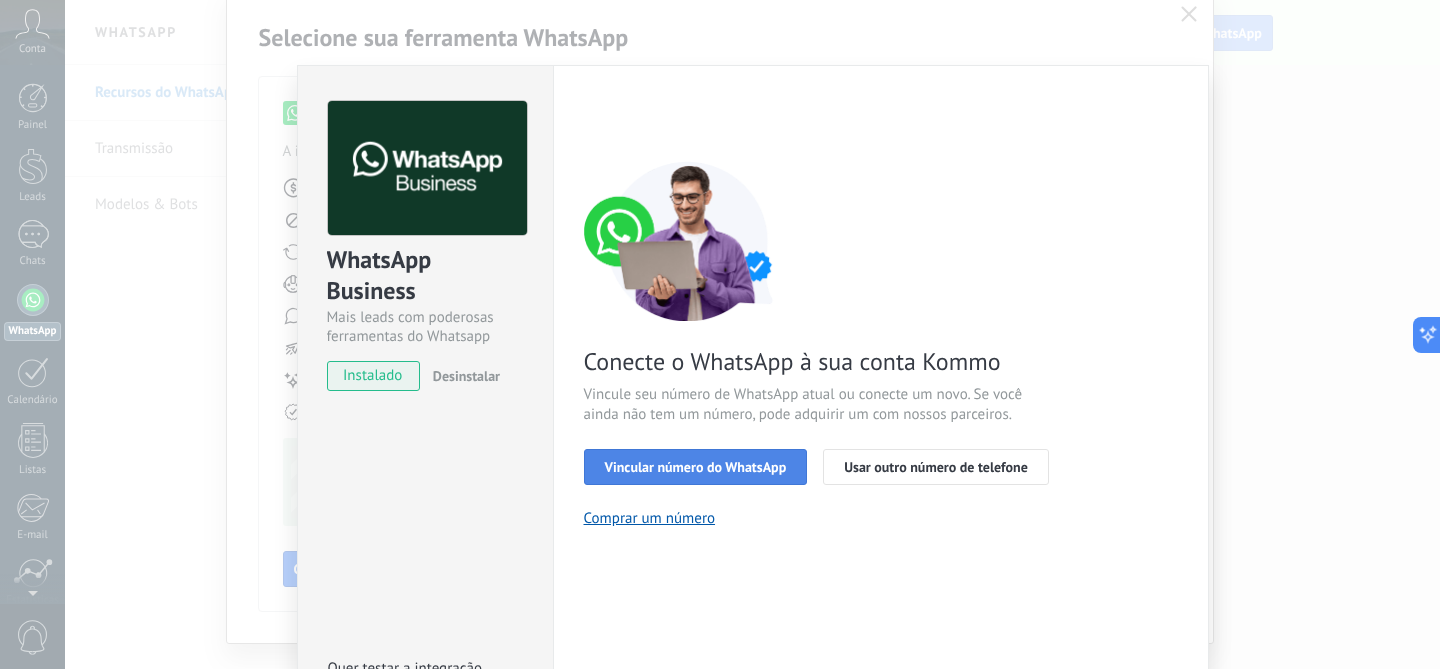 click on "Vincular número do WhatsApp" at bounding box center [696, 467] 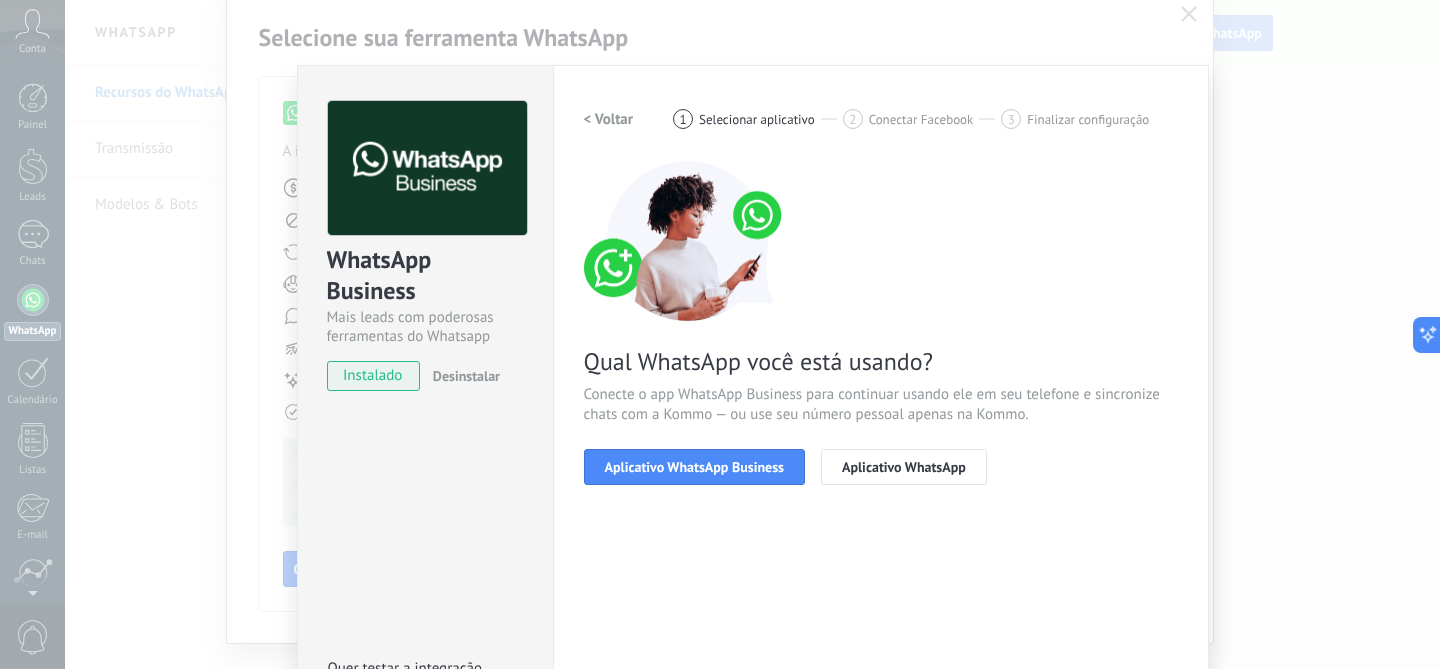 click on "< Voltar 1 Selecionar aplicativo 2 Conectar Facebook 3 Finalizar configuração Qual WhatsApp você está usando? Conecte o app WhatsApp Business para continuar usando ele em seu telefone e sincronize chats com a Kommo — ou use seu número pessoal apenas na Kommo. Aplicativo WhatsApp Business Aplicativo WhatsApp Precisa de ajuda?" at bounding box center [881, 410] 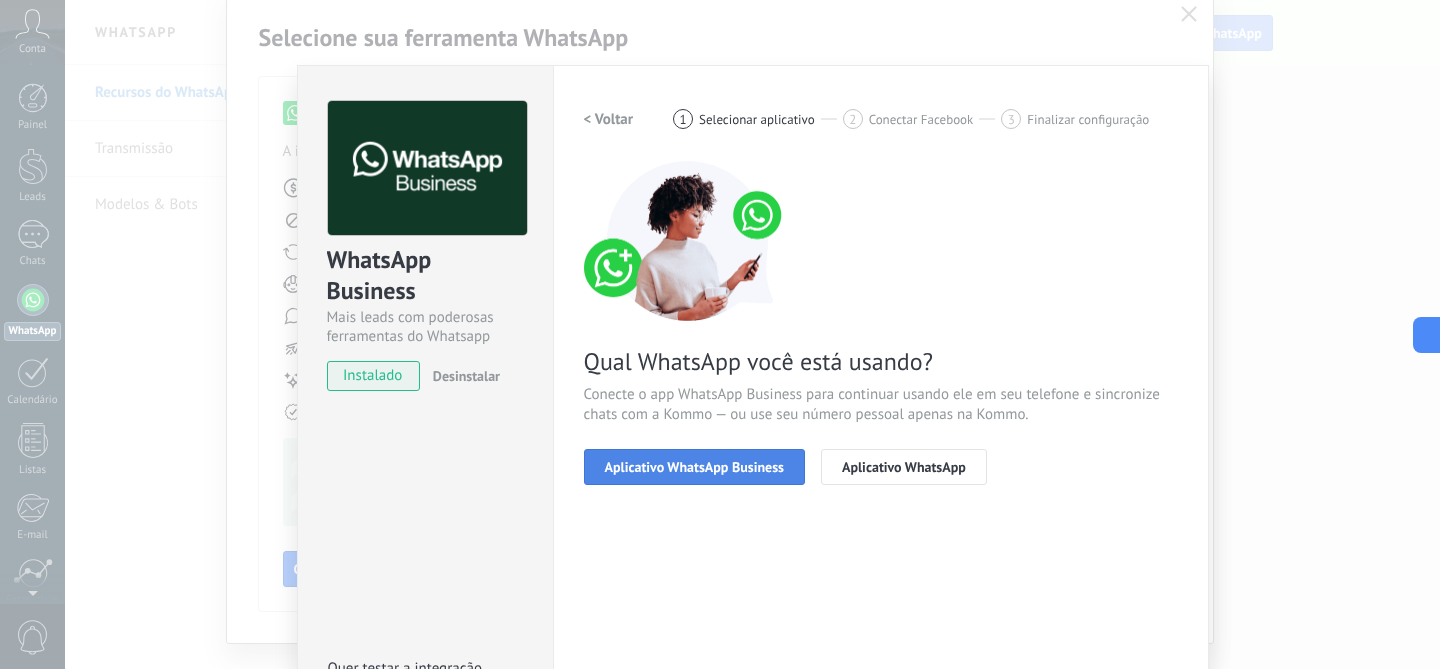 click on "Aplicativo WhatsApp Business" at bounding box center (694, 467) 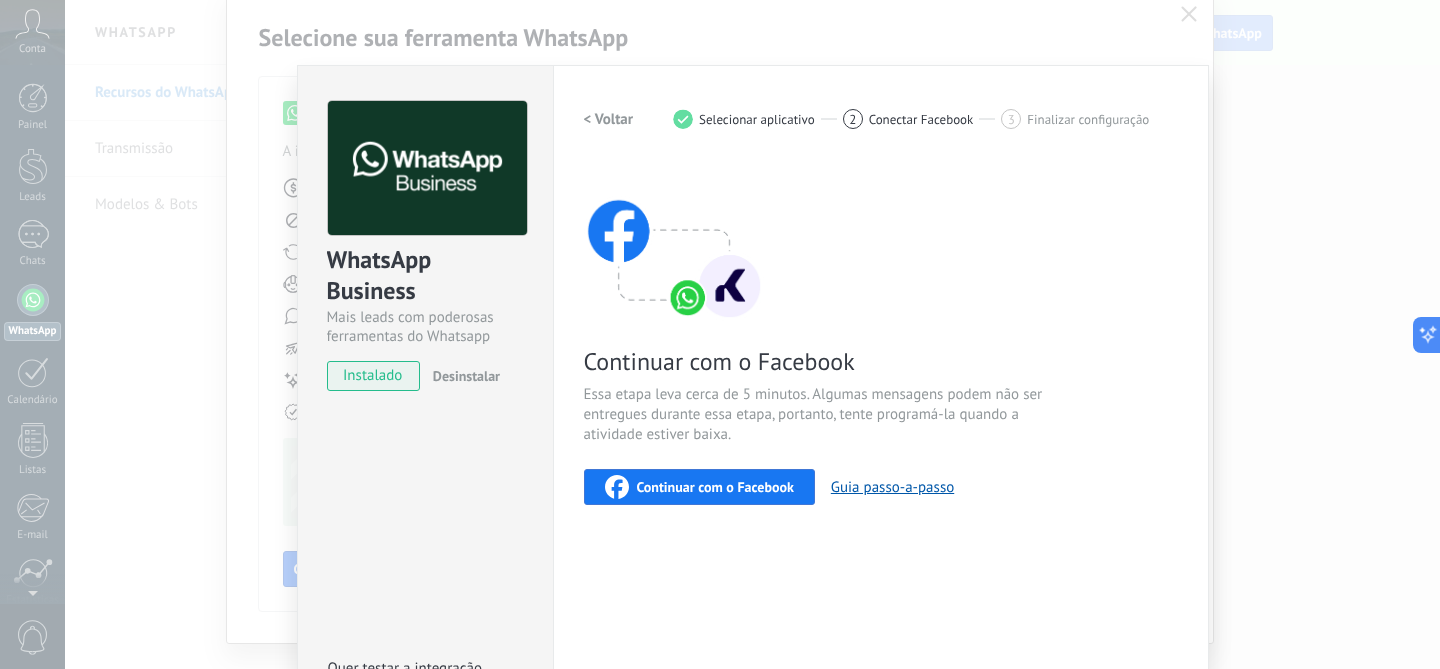 click on "< Voltar 1 Selecionar aplicativo 2 Conectar Facebook 3 Finalizar configuração Continuar com o Facebook Essa etapa leva cerca de 5 minutos. Algumas mensagens podem não ser entregues durante essa etapa, portanto, tente programá-la quando a atividade estiver baixa. Continuar com o Facebook Guia passo-a-passo Precisa de ajuda?" at bounding box center (881, 410) 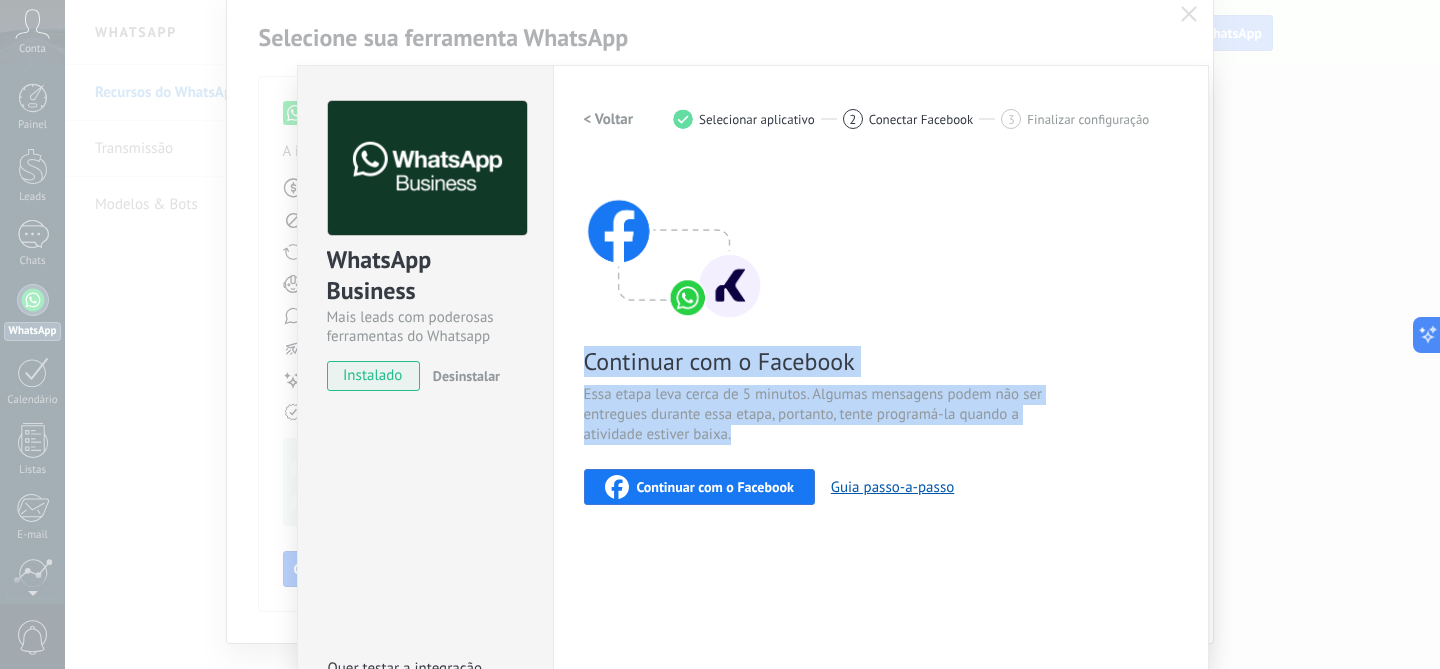 drag, startPoint x: 569, startPoint y: 365, endPoint x: 793, endPoint y: 440, distance: 236.22235 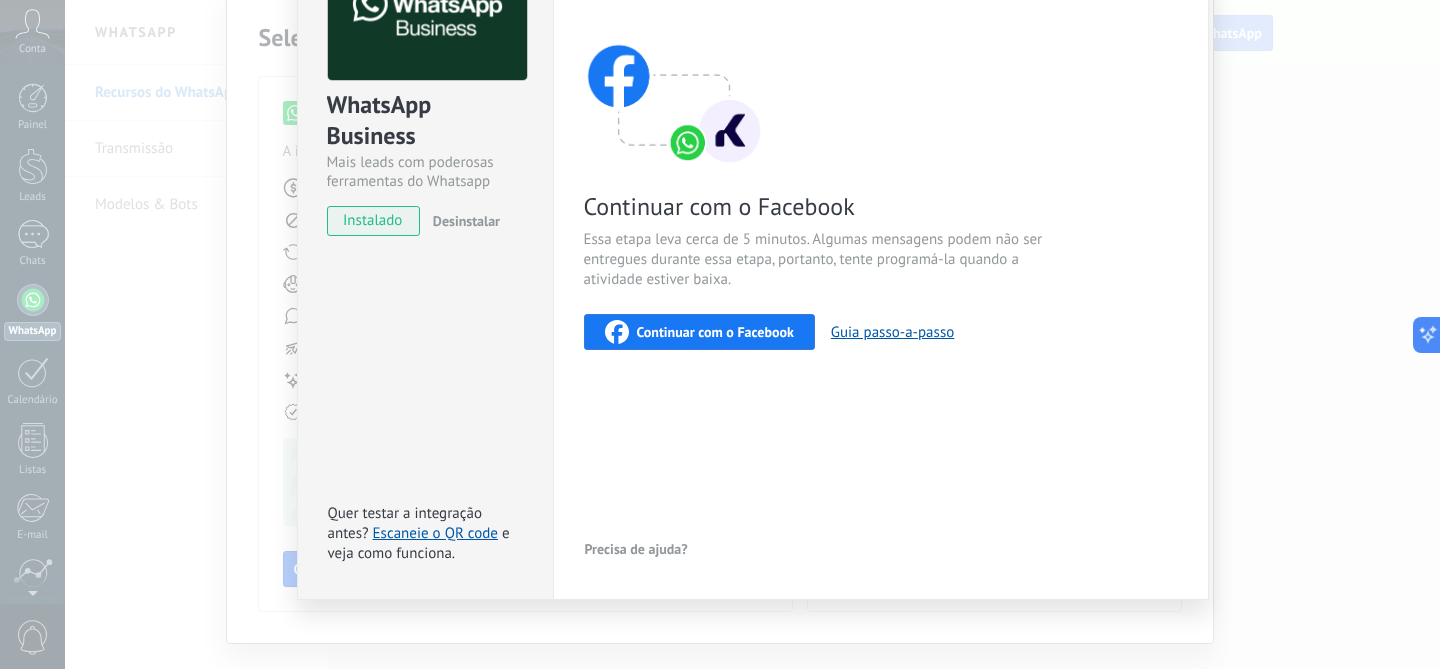 scroll, scrollTop: 161, scrollLeft: 0, axis: vertical 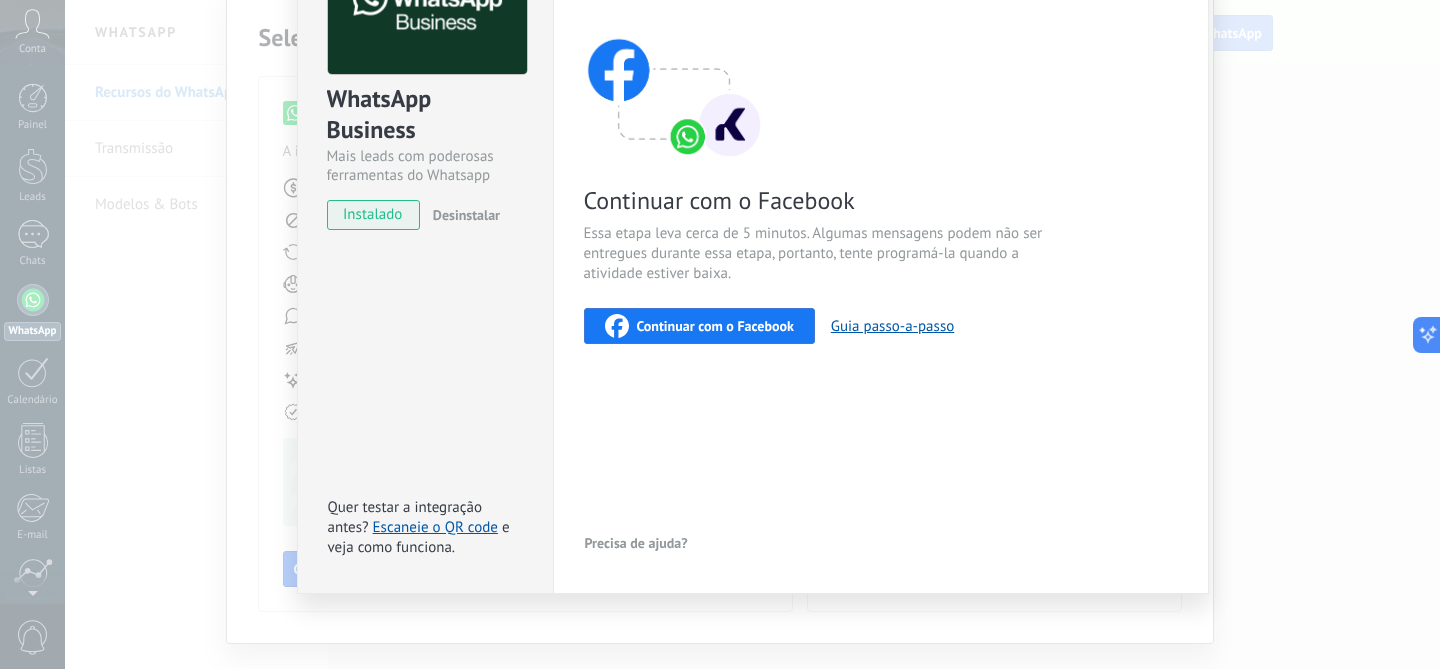 click on "Continuar com o Facebook" at bounding box center [715, 326] 